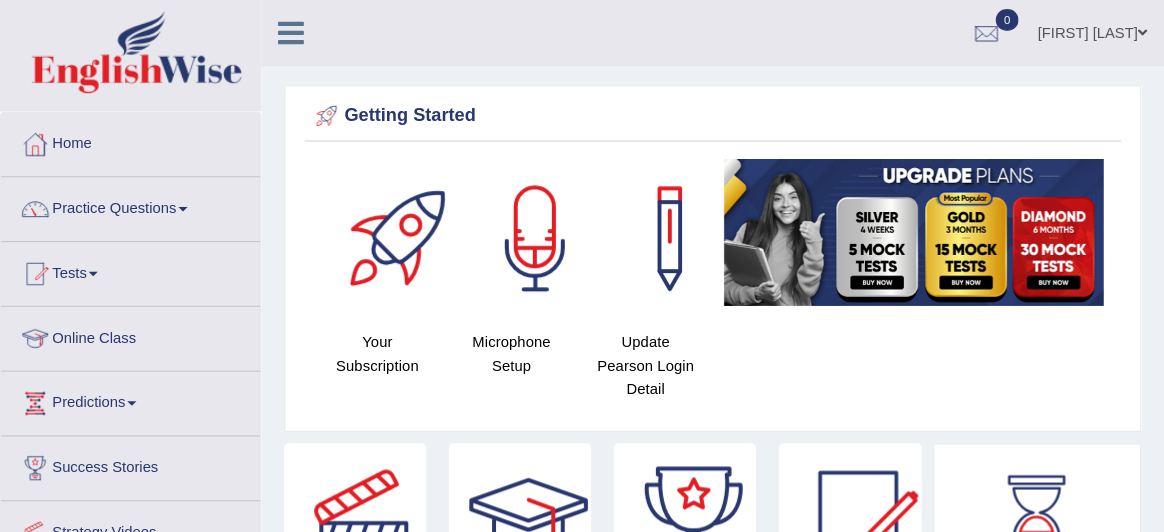 scroll, scrollTop: 0, scrollLeft: 0, axis: both 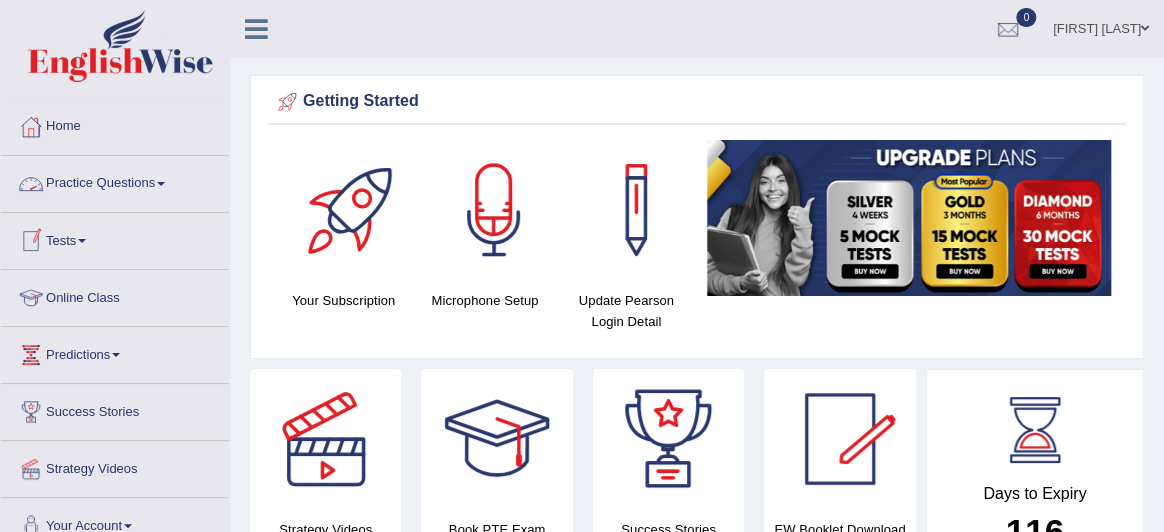 click on "Practice Questions" at bounding box center [115, 181] 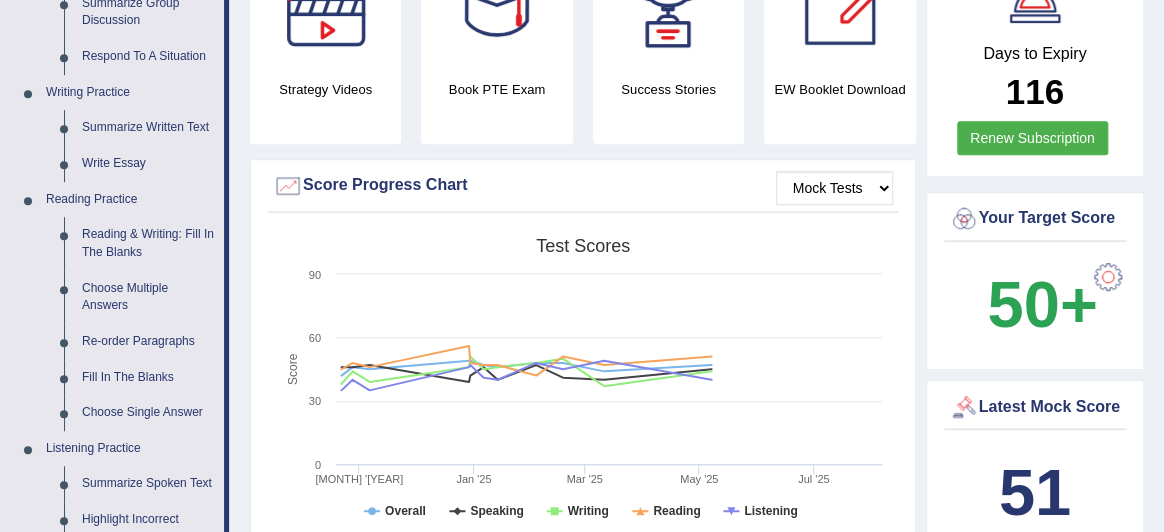 scroll, scrollTop: 448, scrollLeft: 0, axis: vertical 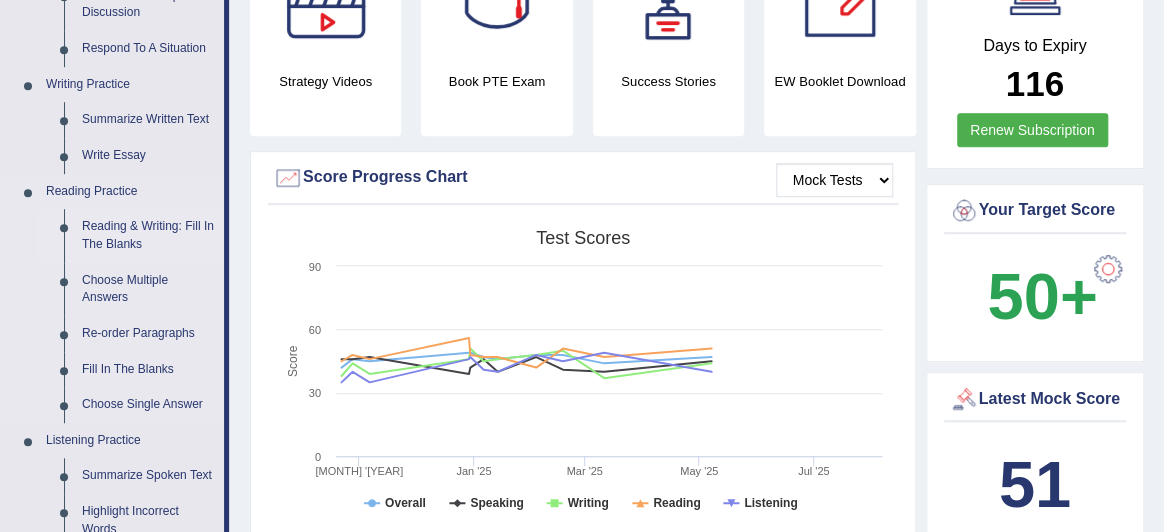 click on "Reading & Writing: Fill In The Blanks" at bounding box center [148, 235] 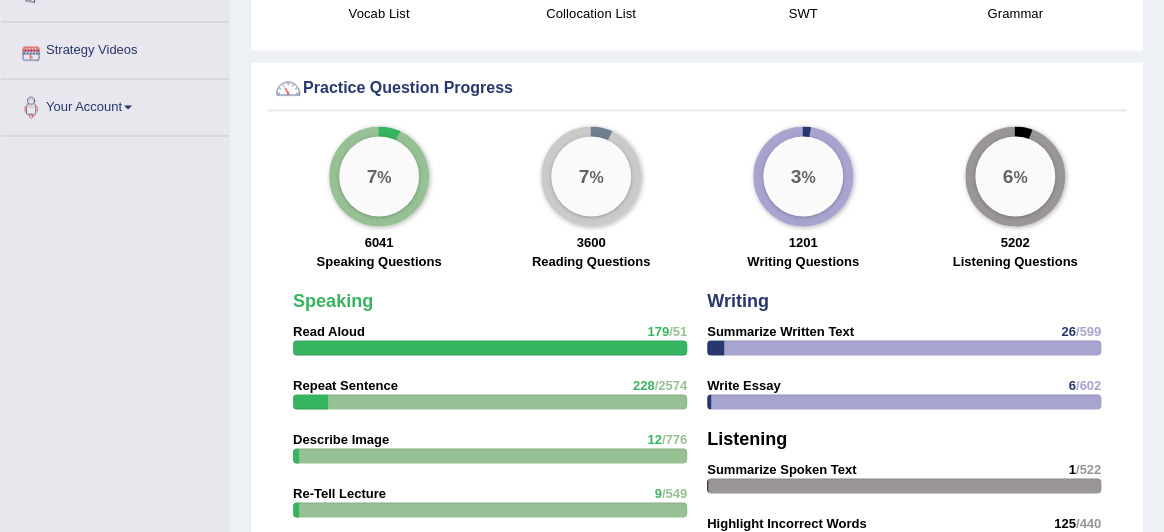 scroll, scrollTop: 1502, scrollLeft: 0, axis: vertical 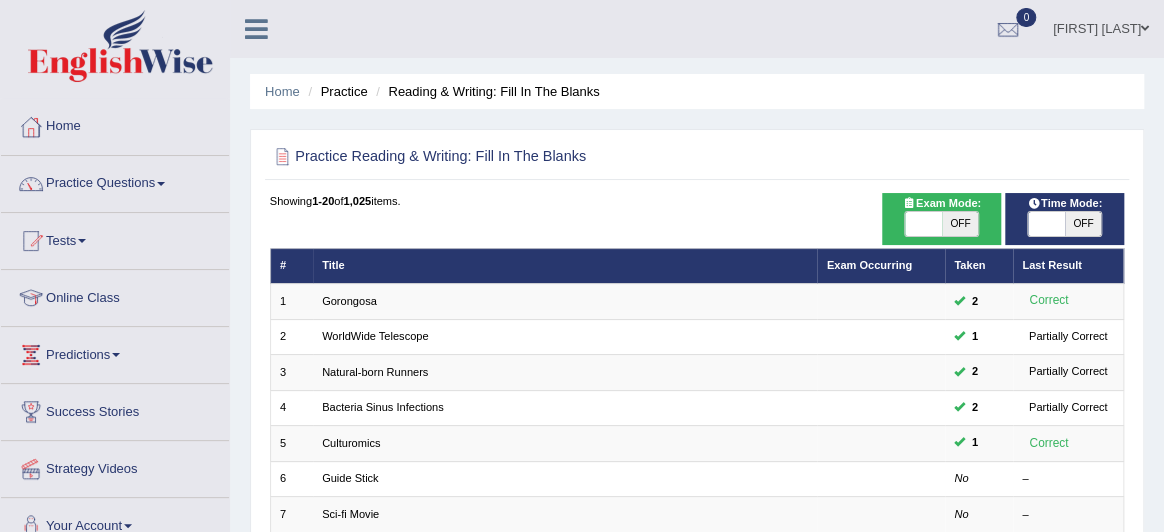click at bounding box center [923, 224] 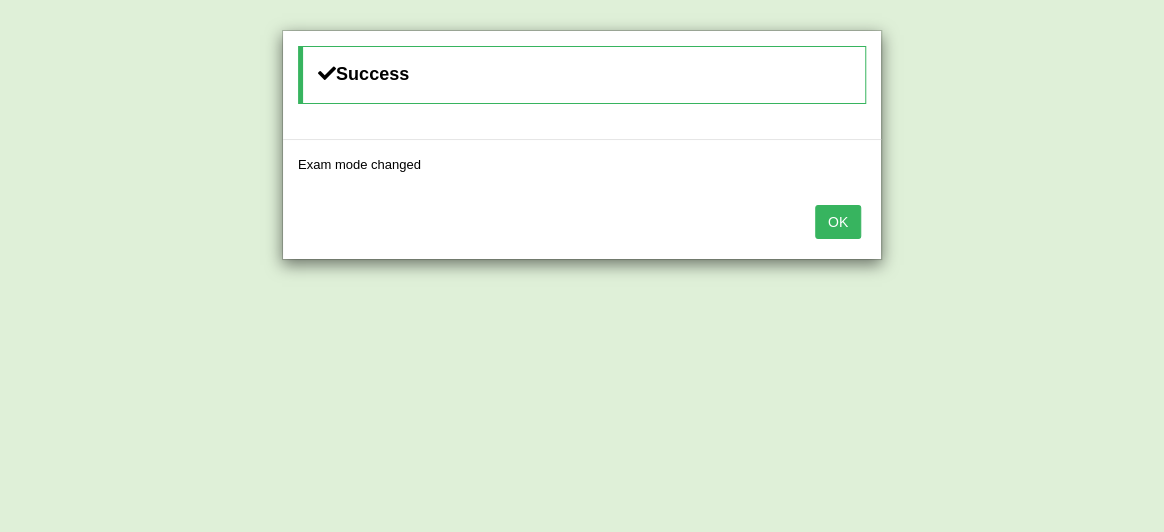 click on "OK" at bounding box center [838, 222] 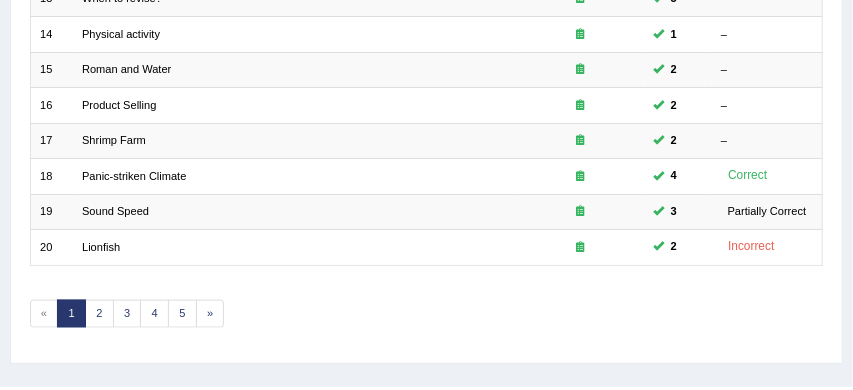 scroll, scrollTop: 796, scrollLeft: 0, axis: vertical 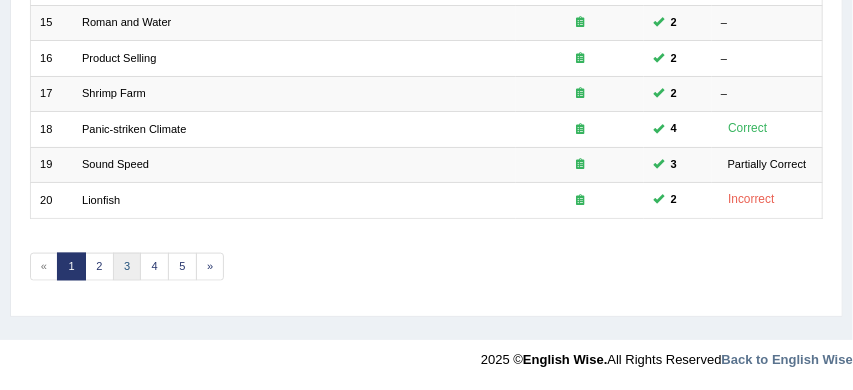 click on "3" at bounding box center (127, 267) 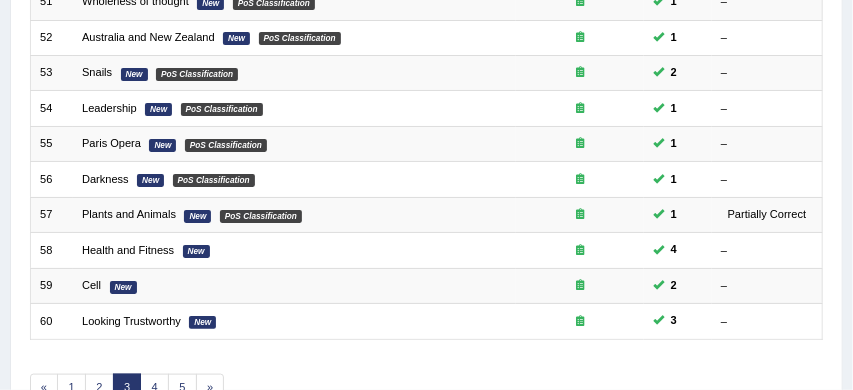 scroll, scrollTop: 720, scrollLeft: 0, axis: vertical 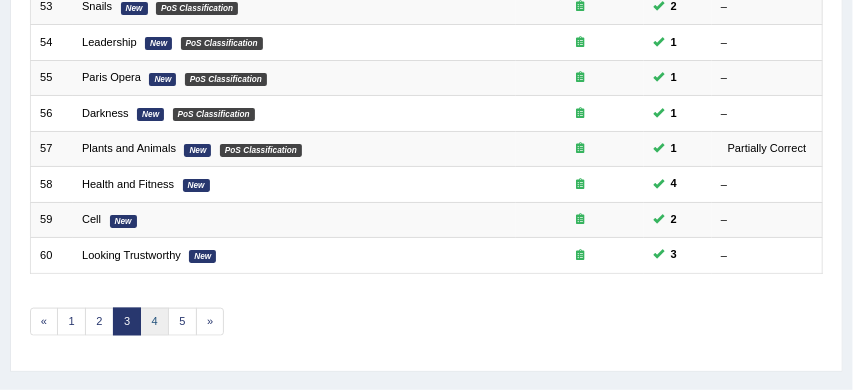 click on "4" at bounding box center [154, 322] 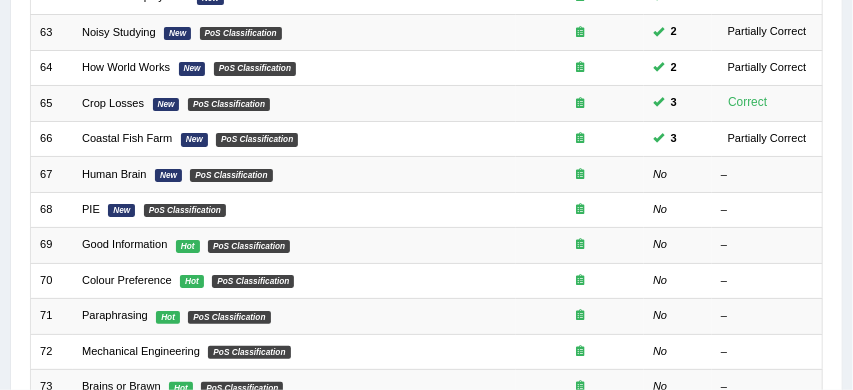 scroll, scrollTop: 338, scrollLeft: 0, axis: vertical 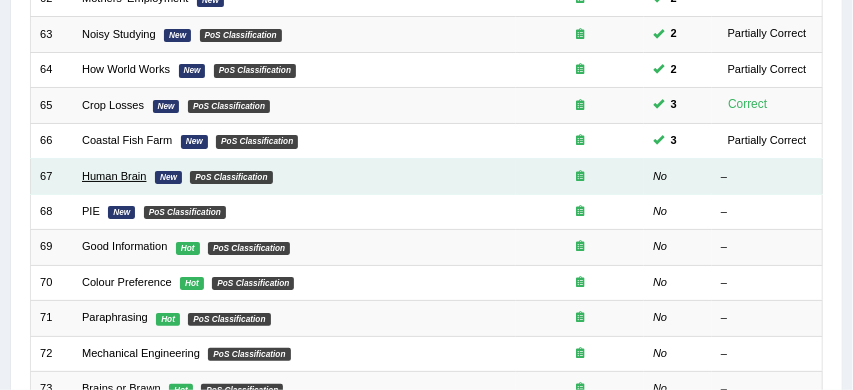 click on "Human Brain" at bounding box center [114, 176] 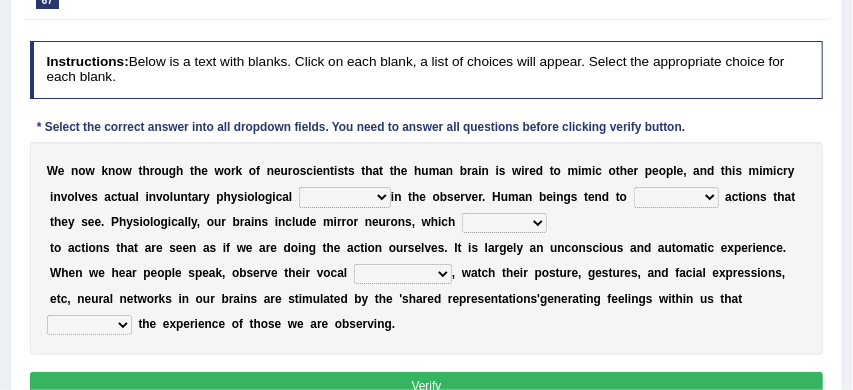 scroll, scrollTop: 216, scrollLeft: 0, axis: vertical 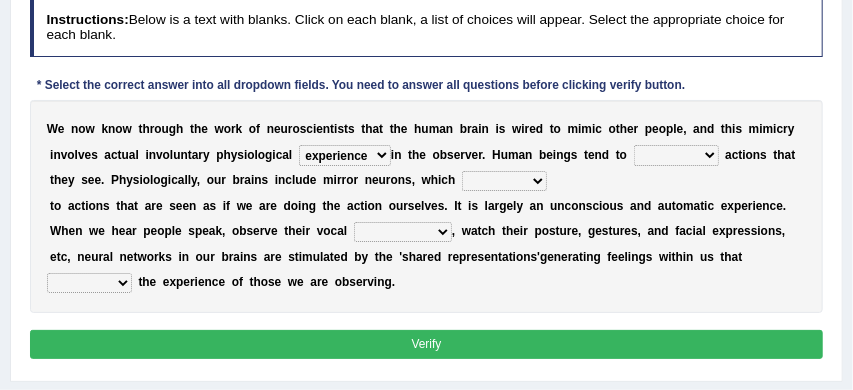 click on "prevent imitate limit discipline" at bounding box center (676, 155) 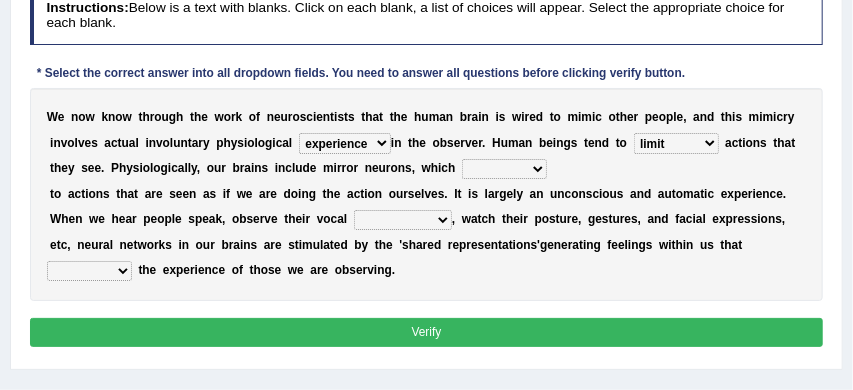 scroll, scrollTop: 270, scrollLeft: 0, axis: vertical 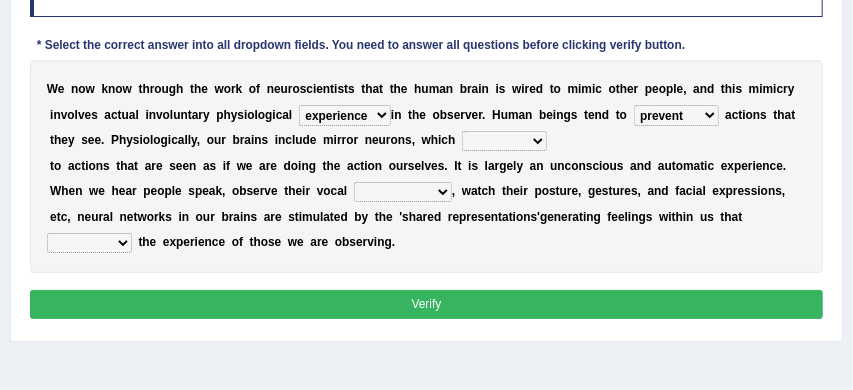 click on "recover refer react lead" at bounding box center (504, 141) 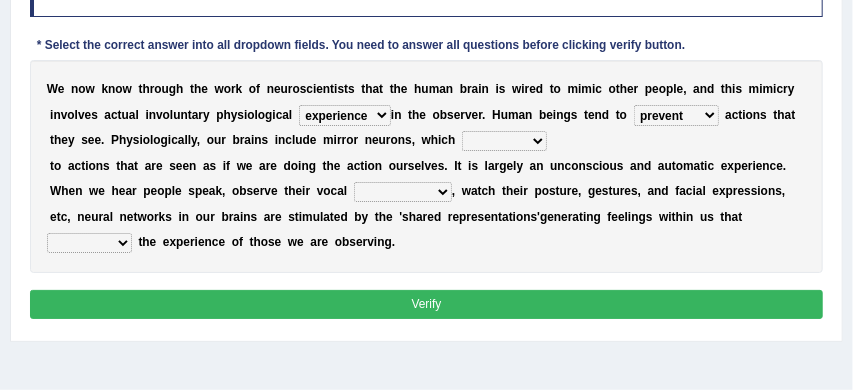 select on "react" 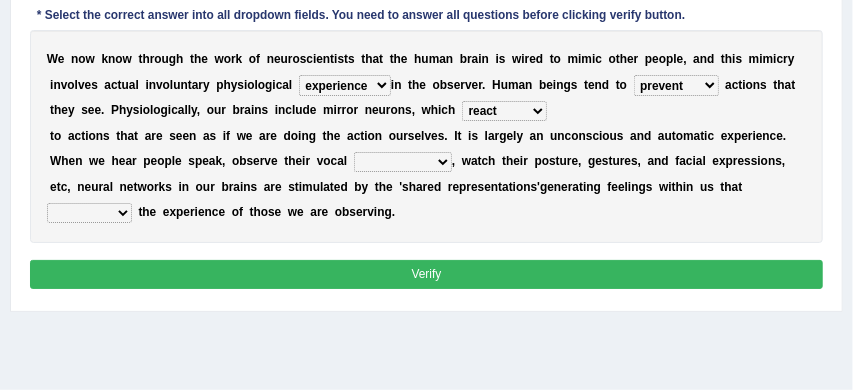 scroll, scrollTop: 330, scrollLeft: 0, axis: vertical 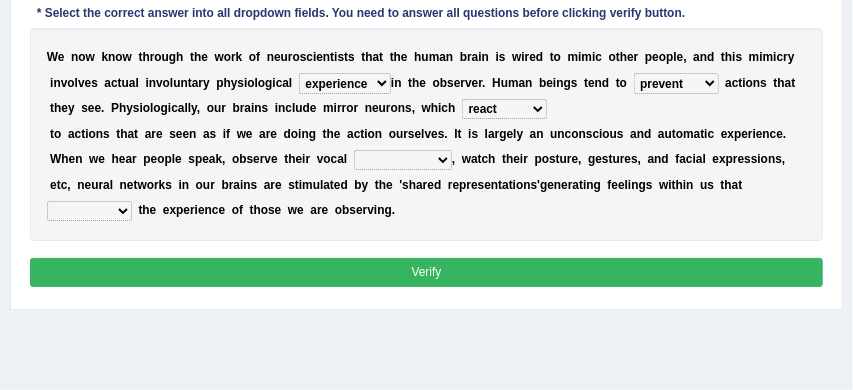 click on "appearances nuances volumes shapes" at bounding box center (403, 160) 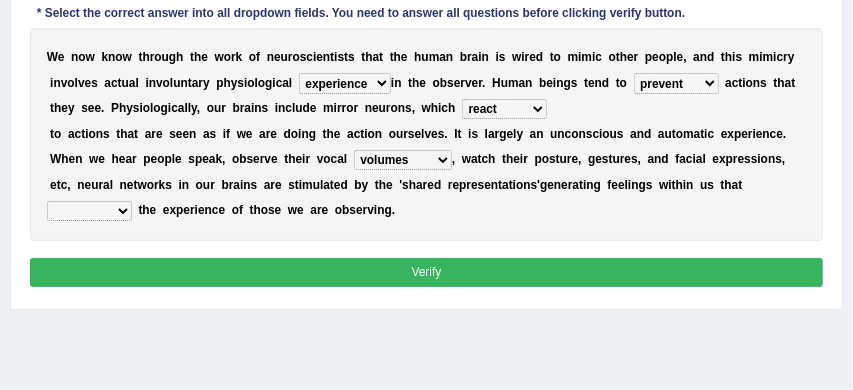 click on "circle multiply reflect subscribe" at bounding box center [89, 211] 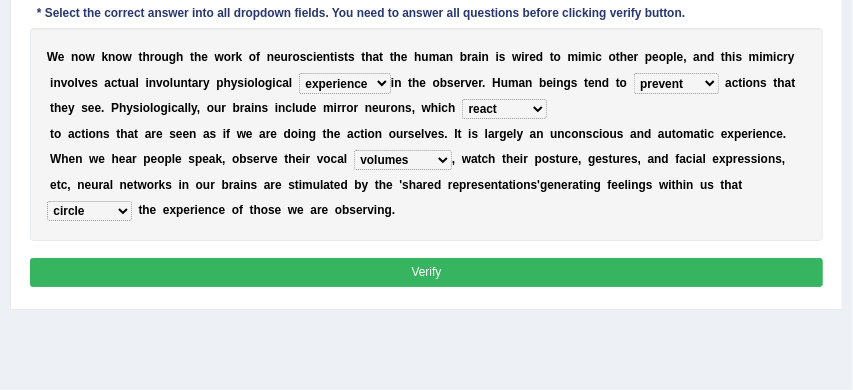click on "Verify" at bounding box center (427, 272) 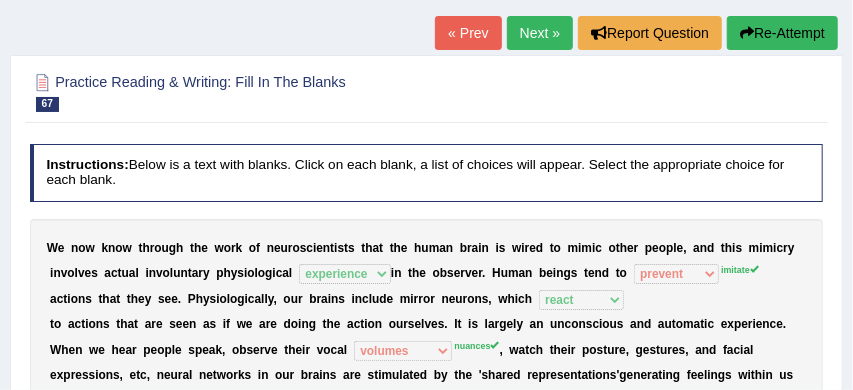 scroll, scrollTop: 108, scrollLeft: 0, axis: vertical 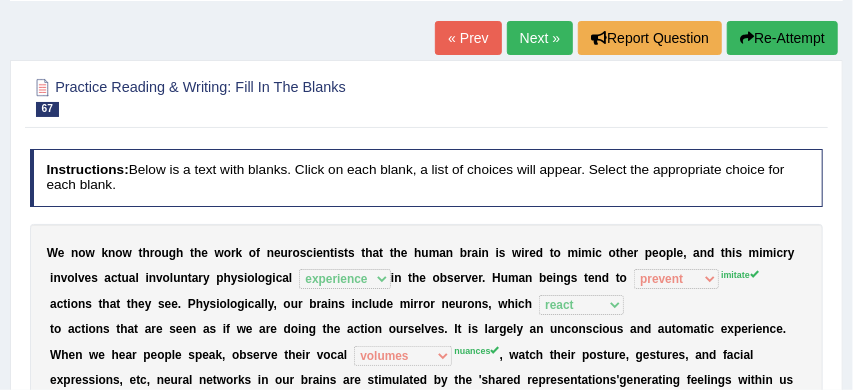 click on "Re-Attempt" at bounding box center [782, 38] 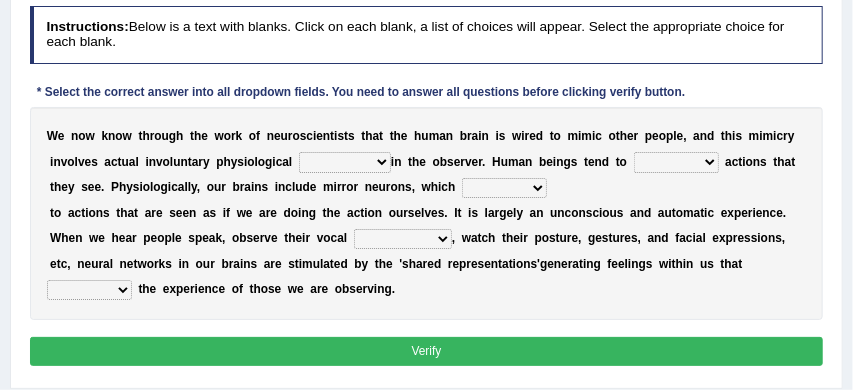 scroll, scrollTop: 325, scrollLeft: 0, axis: vertical 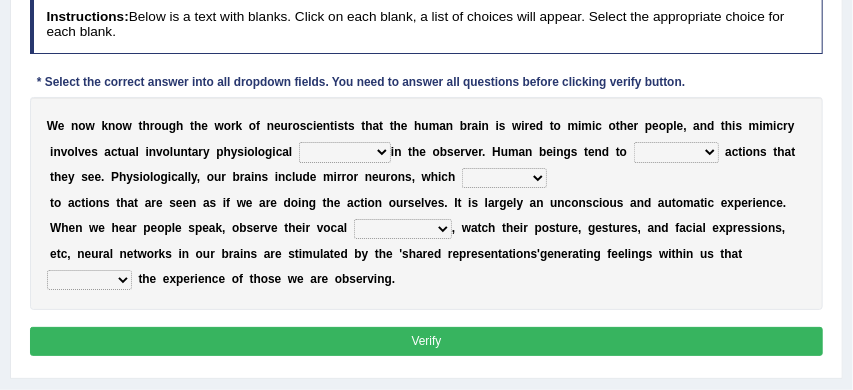 click on "emotion experience expression expectation" at bounding box center [345, 152] 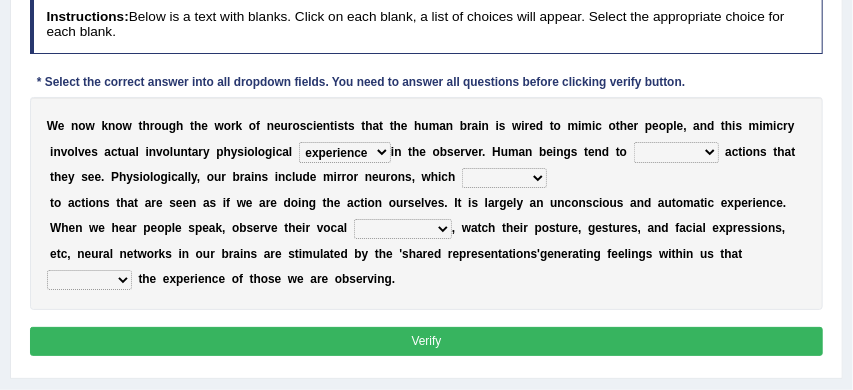 click on "prevent imitate limit discipline" at bounding box center [676, 152] 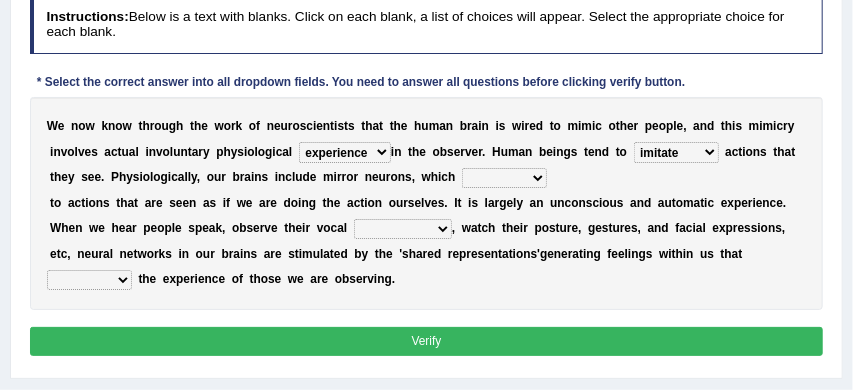 click on "recover refer react lead" at bounding box center (504, 178) 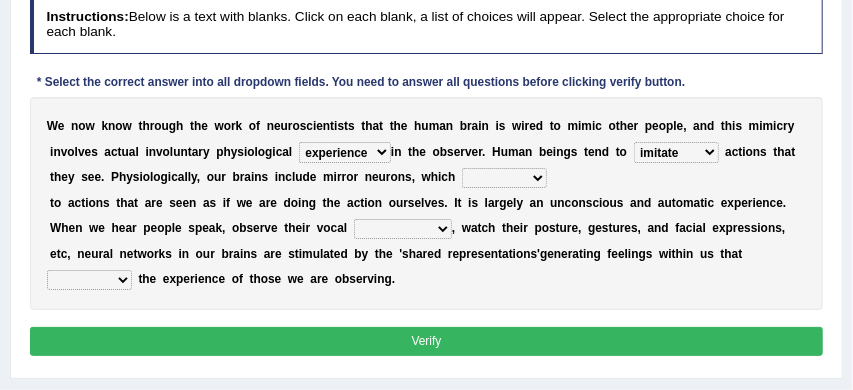select on "refer" 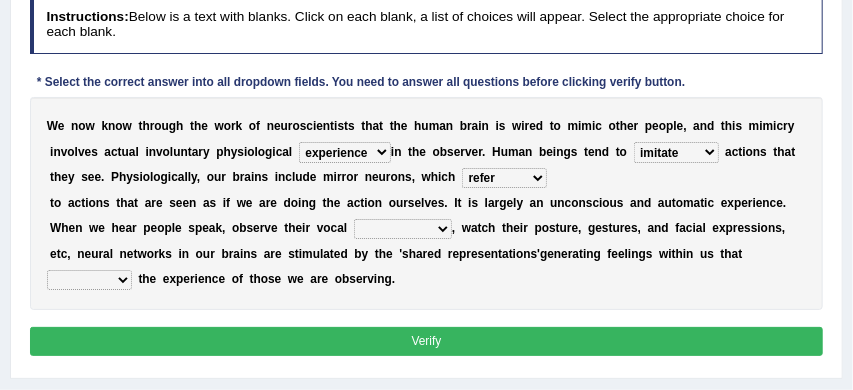 click on "circle multiply reflect subscribe" at bounding box center (89, 280) 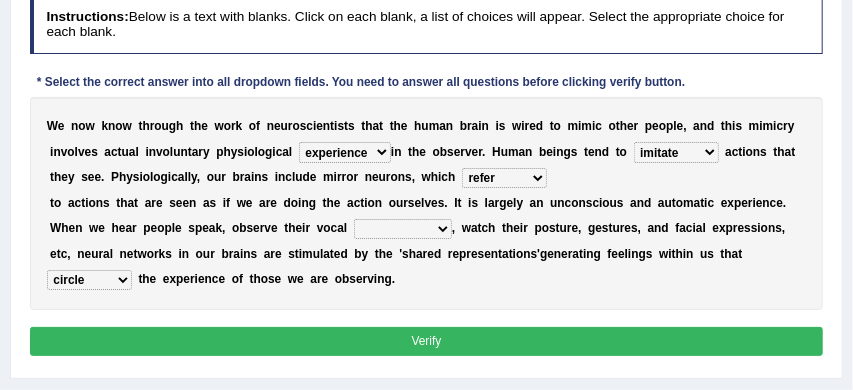 click on "appearances nuances volumes shapes" at bounding box center [403, 229] 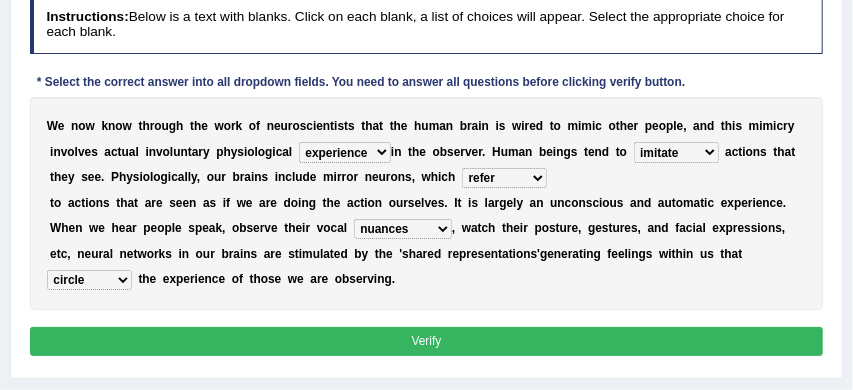 click on "Verify" at bounding box center [427, 341] 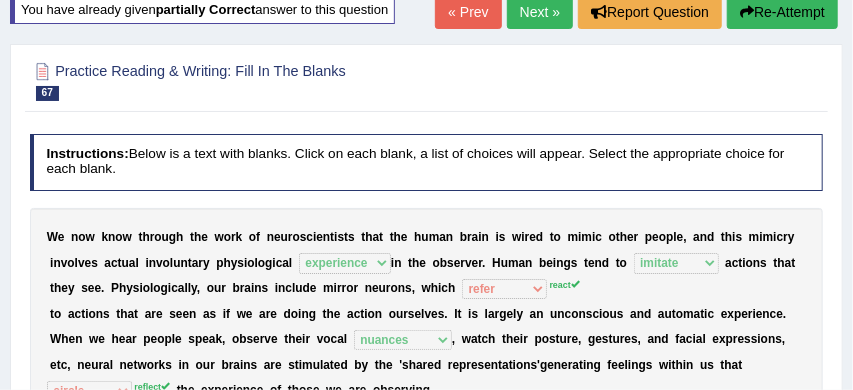 scroll, scrollTop: 114, scrollLeft: 0, axis: vertical 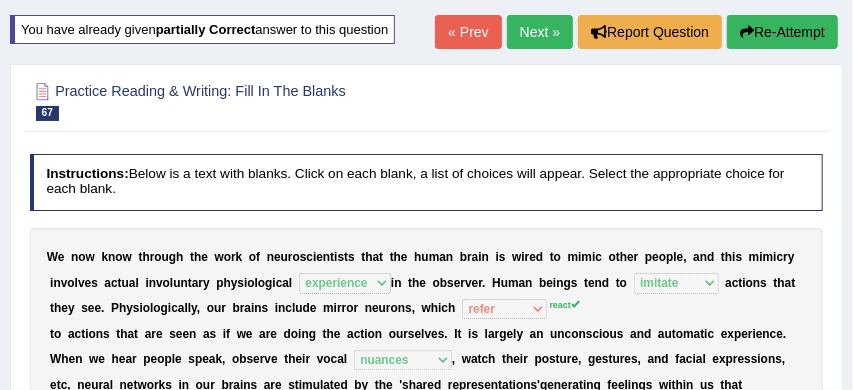 click on "Re-Attempt" at bounding box center (782, 32) 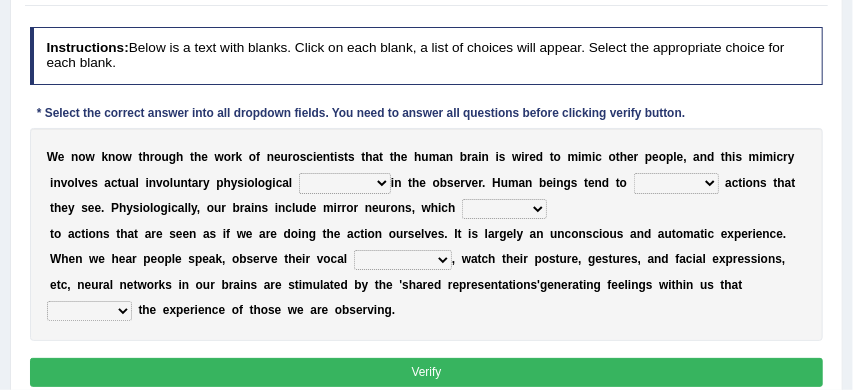 scroll, scrollTop: 300, scrollLeft: 0, axis: vertical 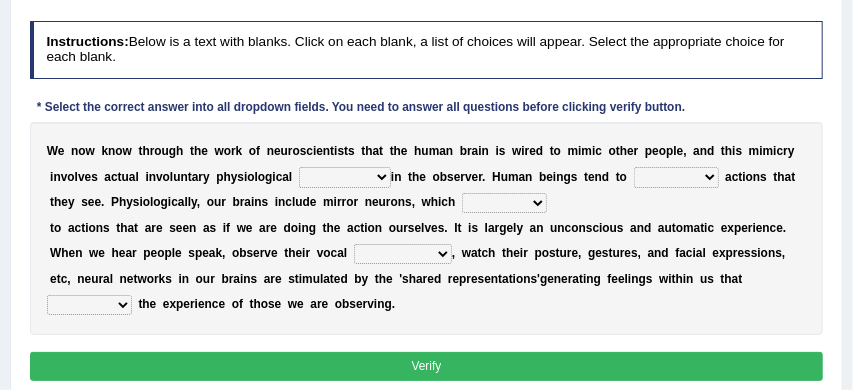 click on "emotion experience expression expectation" at bounding box center [345, 177] 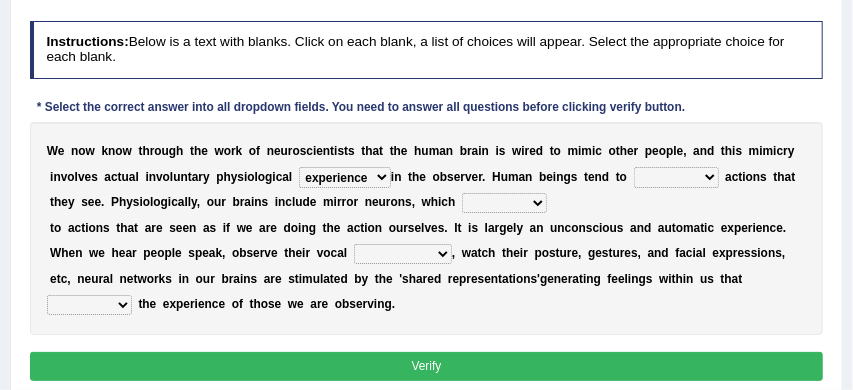 click on "prevent imitate limit discipline" at bounding box center (676, 177) 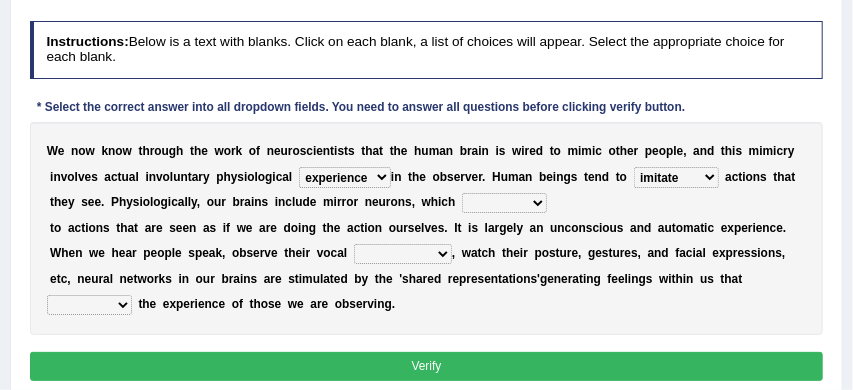 click on "recover refer react lead" at bounding box center (504, 203) 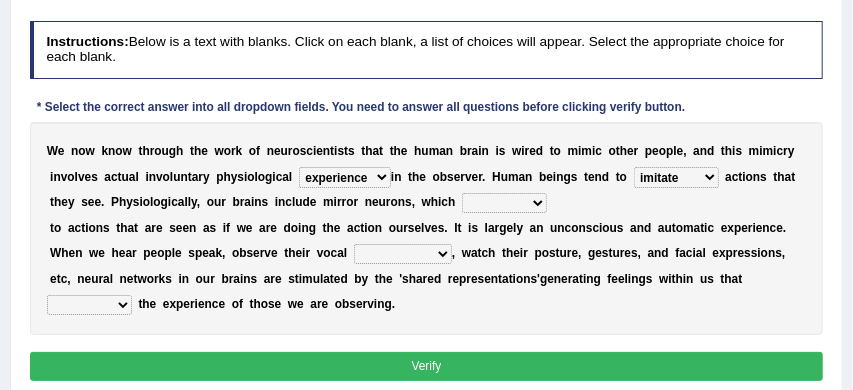 select on "refer" 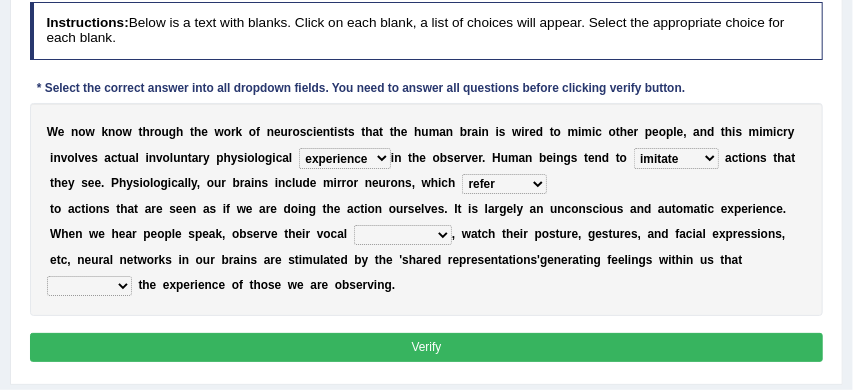 scroll, scrollTop: 322, scrollLeft: 0, axis: vertical 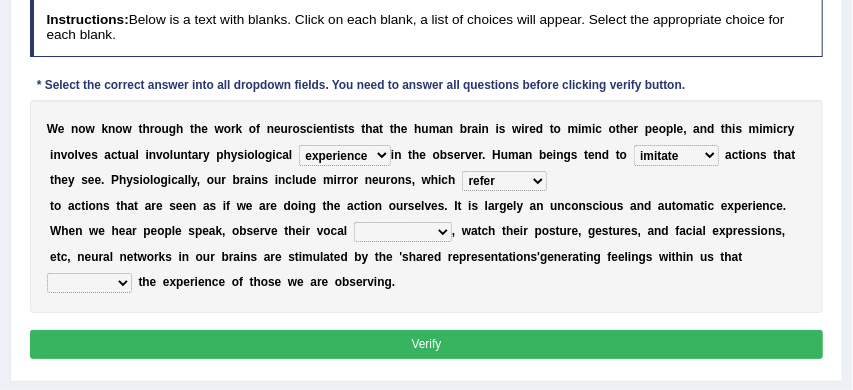 click on "circle multiply reflect subscribe" at bounding box center (89, 283) 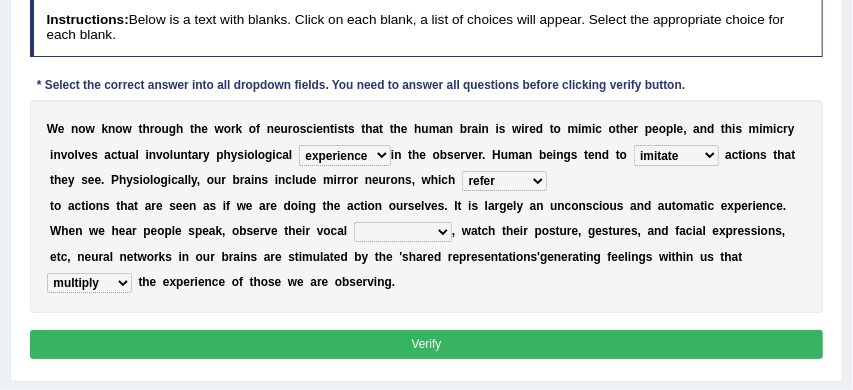 click on "appearances nuances volumes shapes" at bounding box center (403, 232) 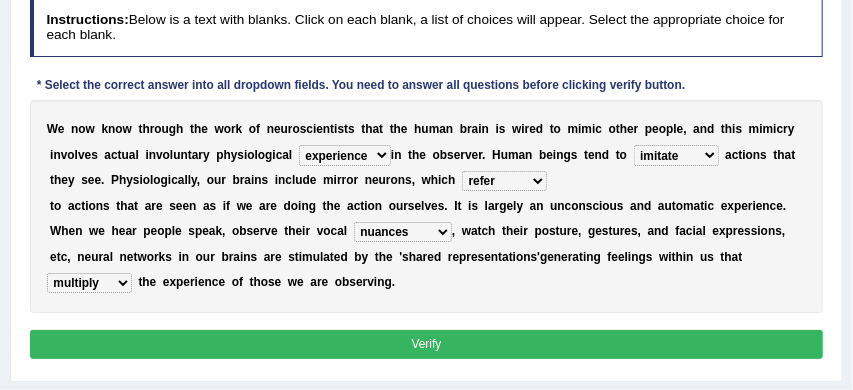 click on "Verify" at bounding box center [427, 344] 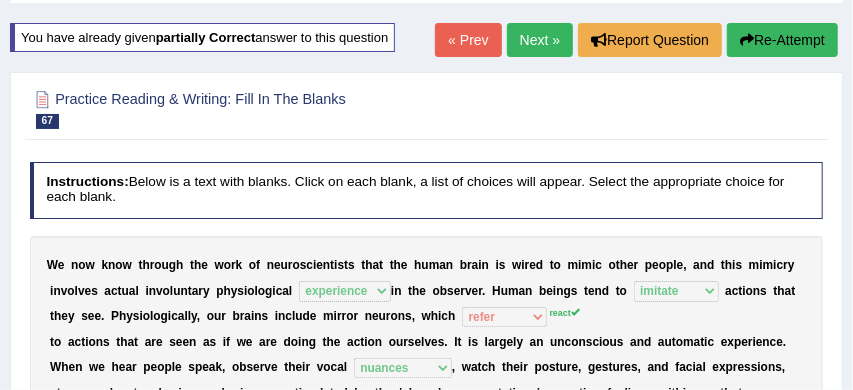 scroll, scrollTop: 99, scrollLeft: 0, axis: vertical 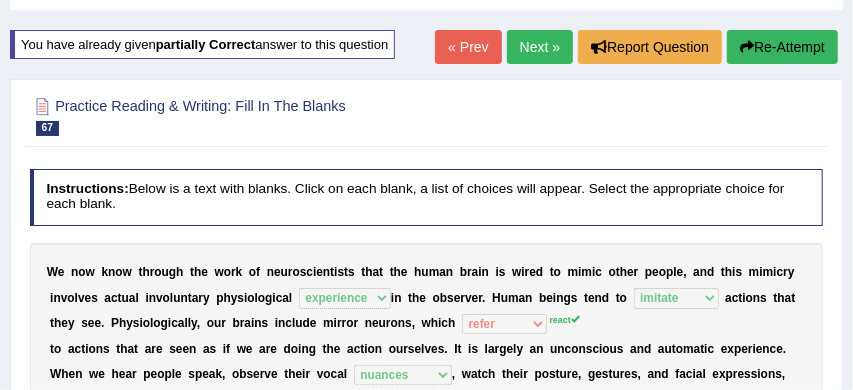 click on "Next »" at bounding box center [540, 47] 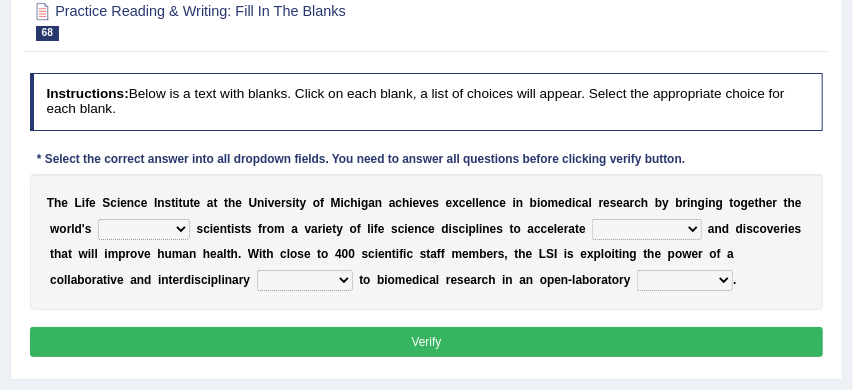 scroll, scrollTop: 186, scrollLeft: 0, axis: vertical 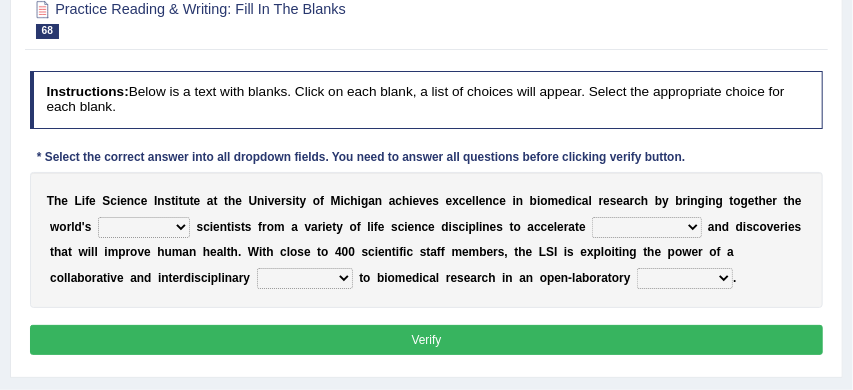 click on "exciting considerate leading notorious" at bounding box center [144, 227] 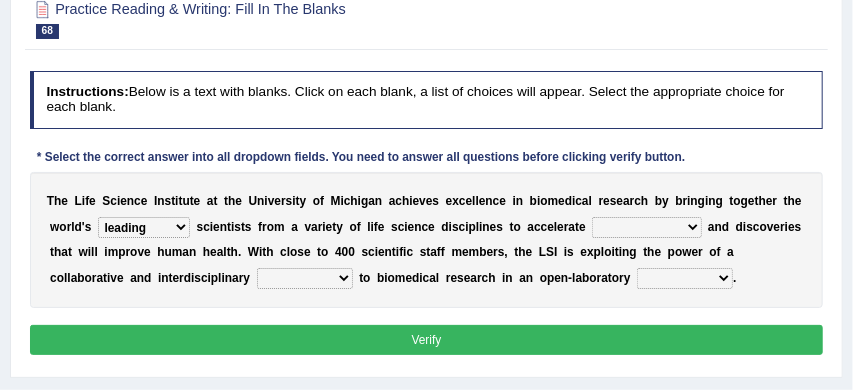 click on "investments inventories revenues breakthroughs" at bounding box center [646, 227] 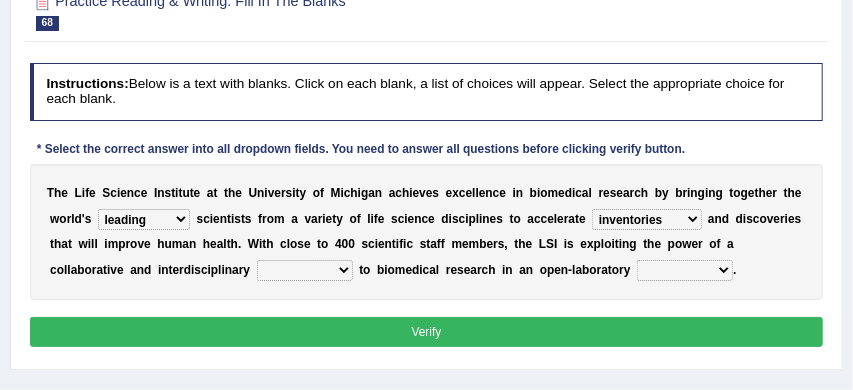scroll, scrollTop: 201, scrollLeft: 0, axis: vertical 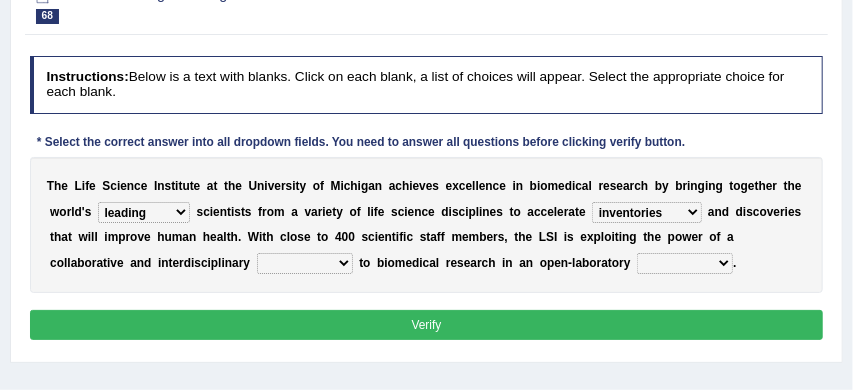 click on "delusion demarcation matrix approach" at bounding box center [305, 263] 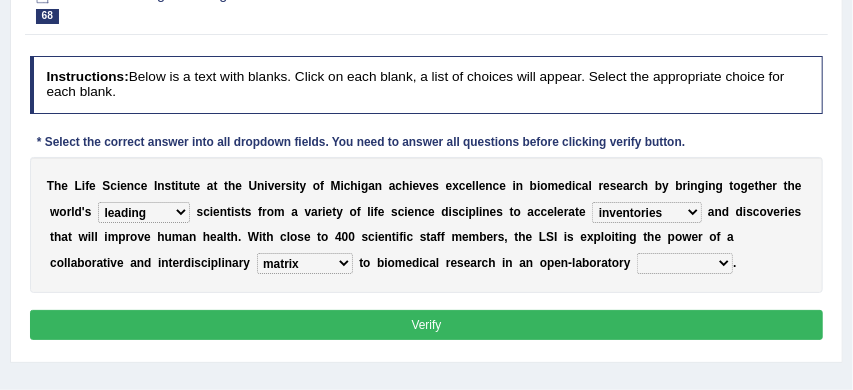 click on "facility engagement budget enclosure" at bounding box center [685, 263] 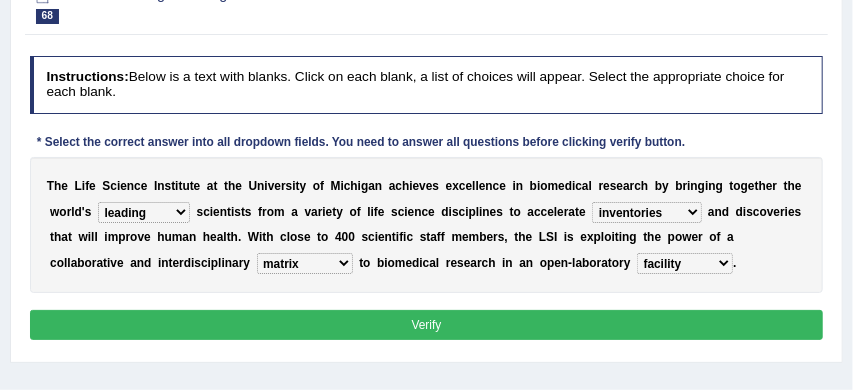 click on "Verify" at bounding box center (427, 324) 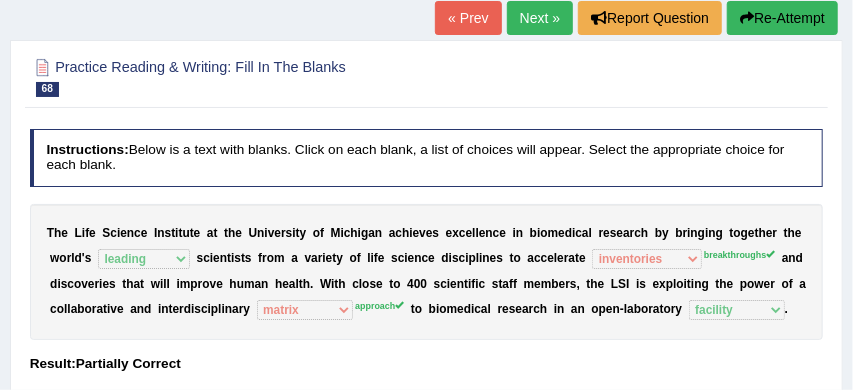 scroll, scrollTop: 124, scrollLeft: 0, axis: vertical 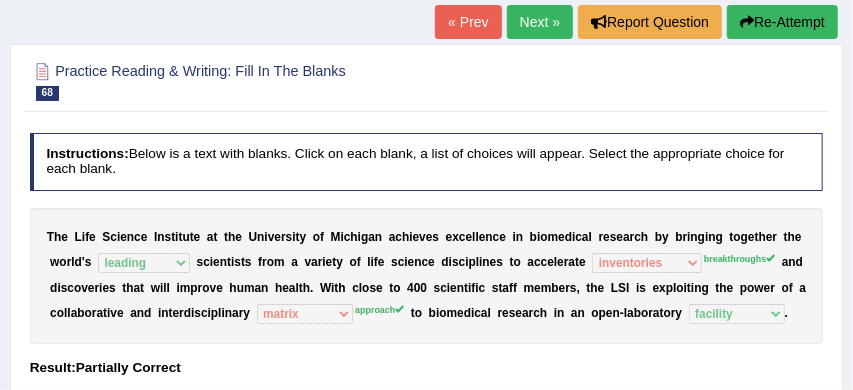 click on "Re-Attempt" at bounding box center (782, 22) 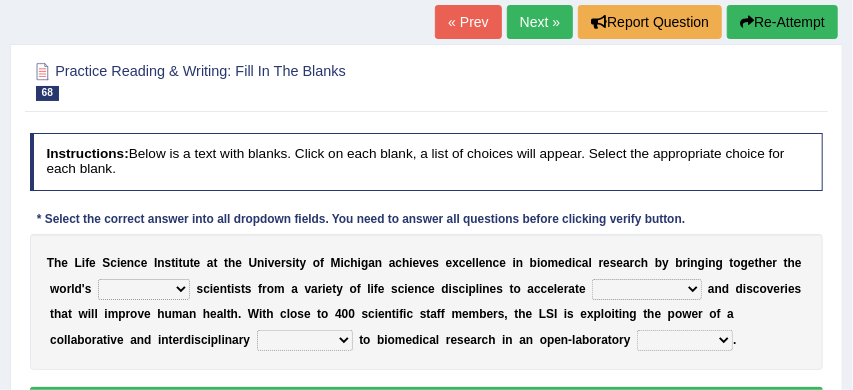 scroll, scrollTop: 188, scrollLeft: 0, axis: vertical 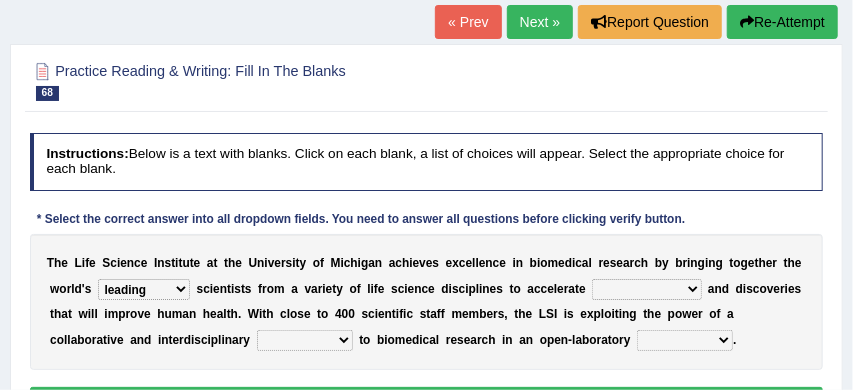 click on "investments inventories revenues breakthroughs" at bounding box center [646, 289] 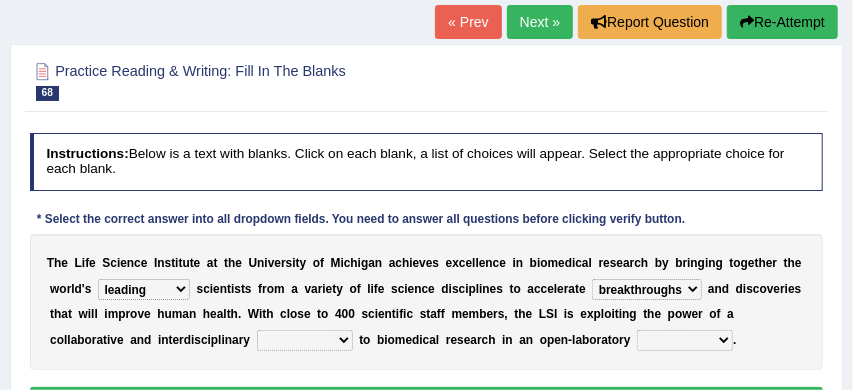 click on "facility engagement budget enclosure" at bounding box center (685, 340) 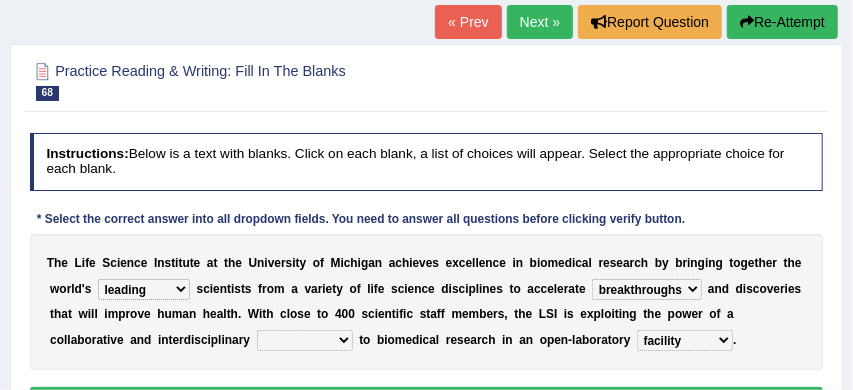 click on "delusion demarcation matrix approach" at bounding box center (305, 340) 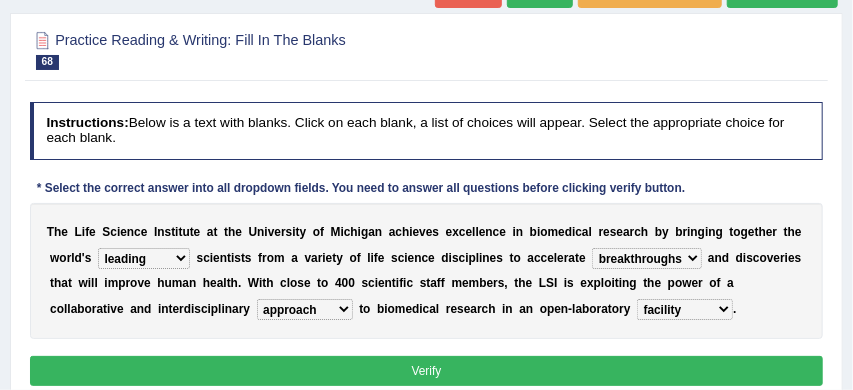 click on "Verify" at bounding box center (427, 370) 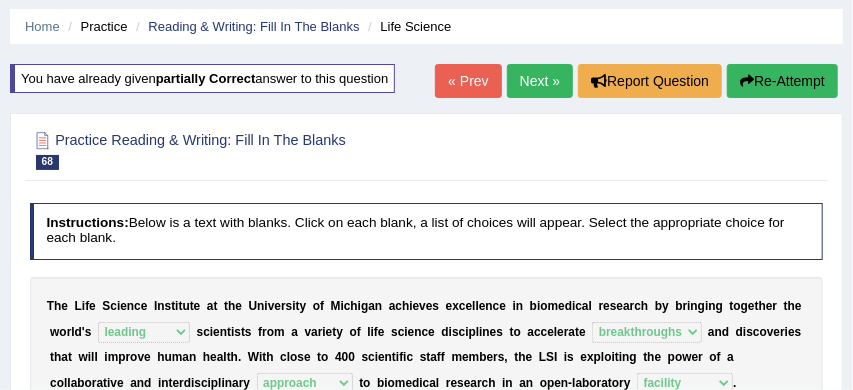 scroll, scrollTop: 53, scrollLeft: 0, axis: vertical 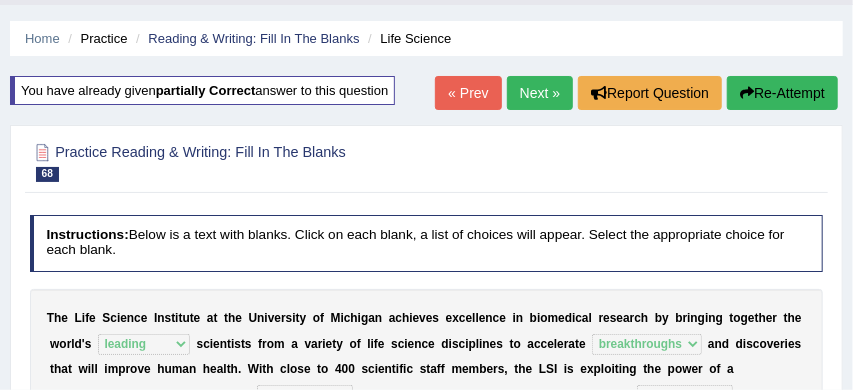 click on "Next »" at bounding box center [540, 93] 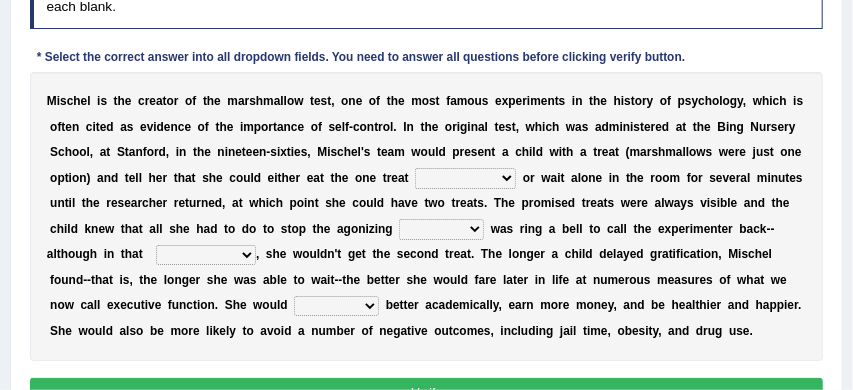scroll, scrollTop: 306, scrollLeft: 0, axis: vertical 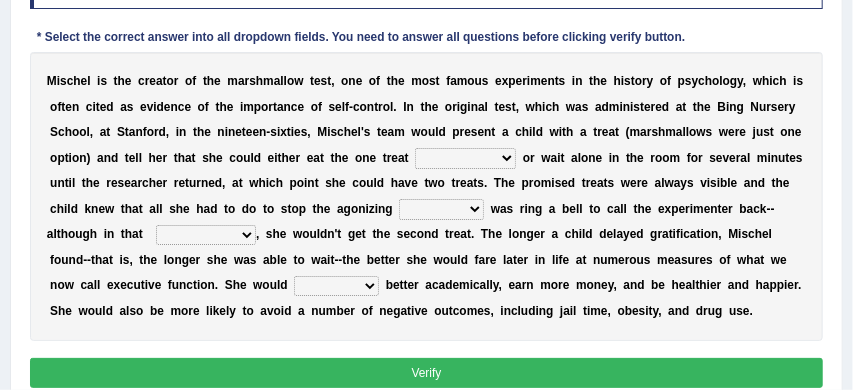 click on "ironically impressively immediately imaginatively" at bounding box center [465, 158] 